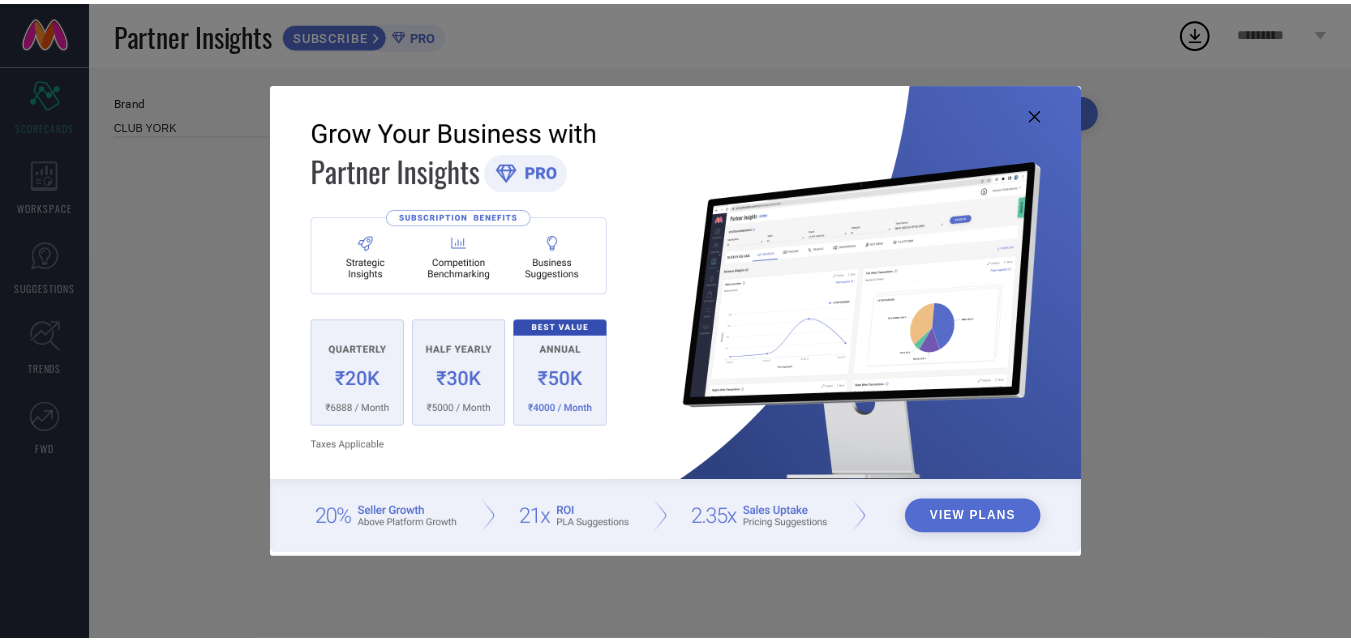 scroll, scrollTop: 0, scrollLeft: 0, axis: both 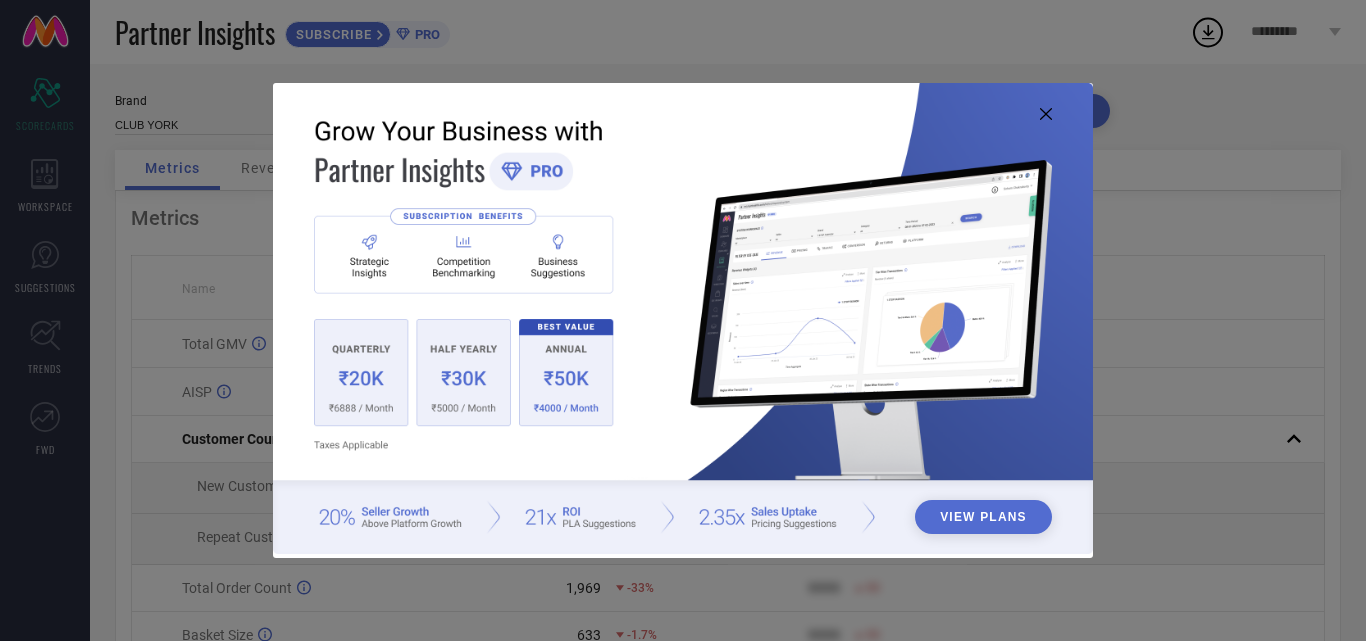 click 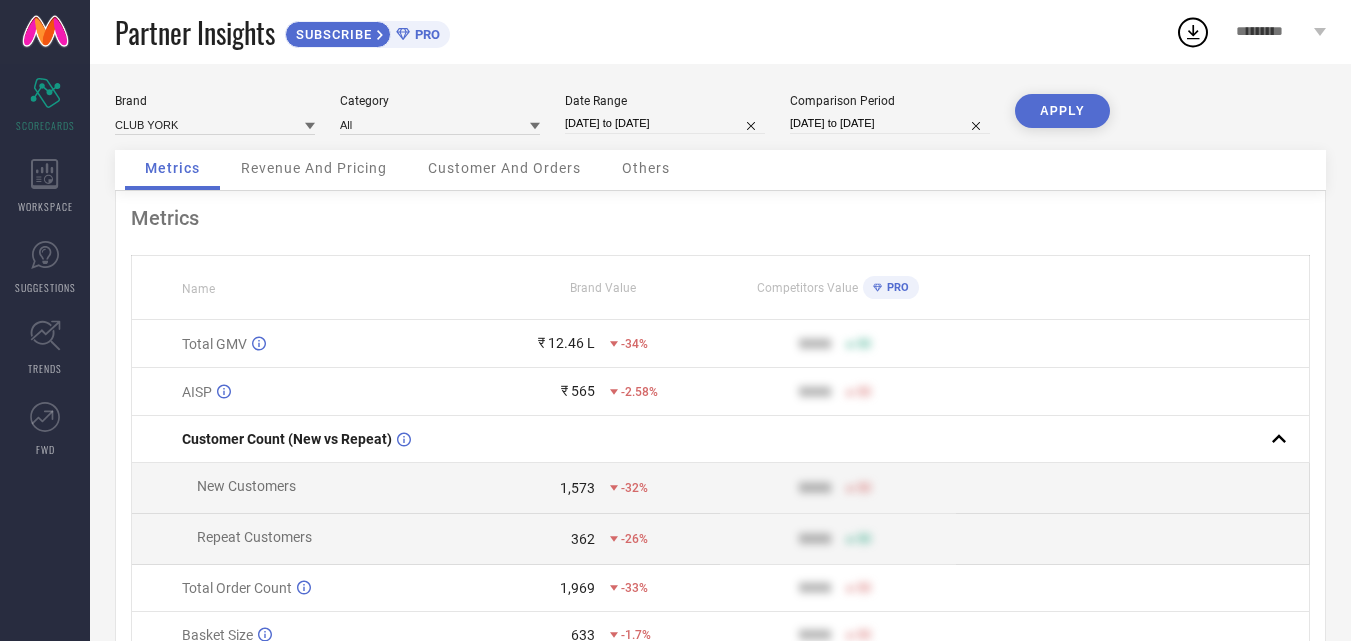 select on "5" 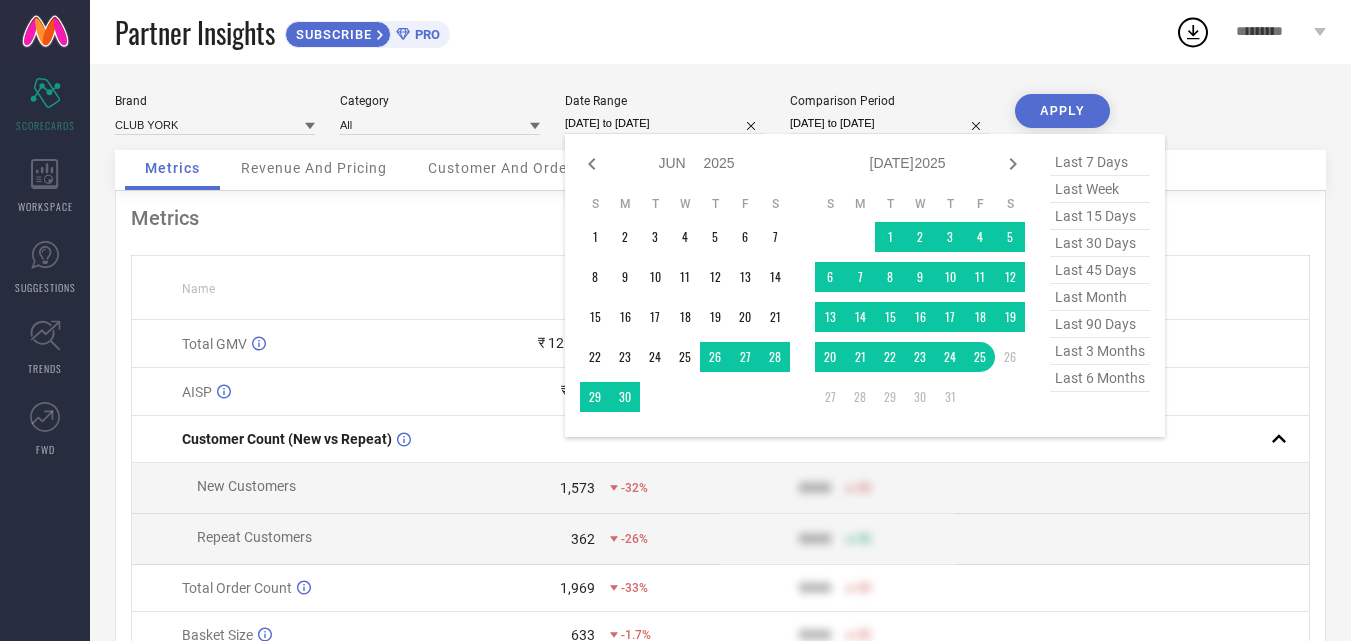 click on "[DATE] to [DATE]" at bounding box center (665, 123) 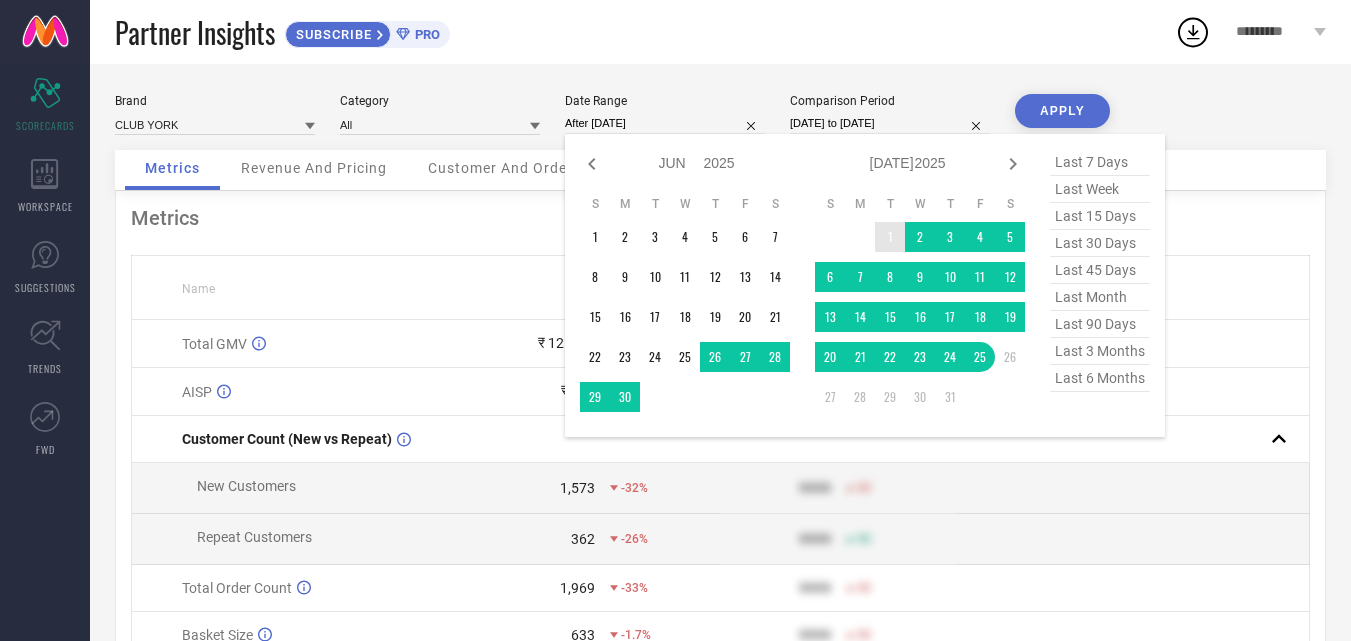 click on "1" at bounding box center (890, 237) 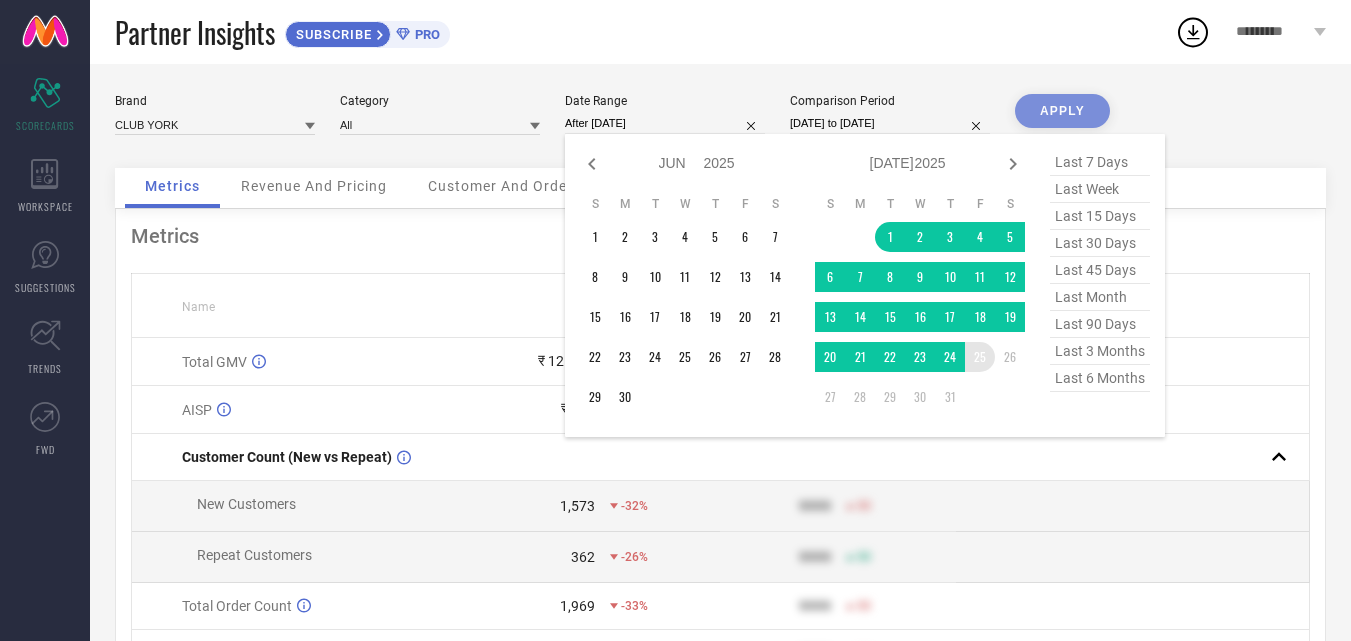 type on "[DATE] to [DATE]" 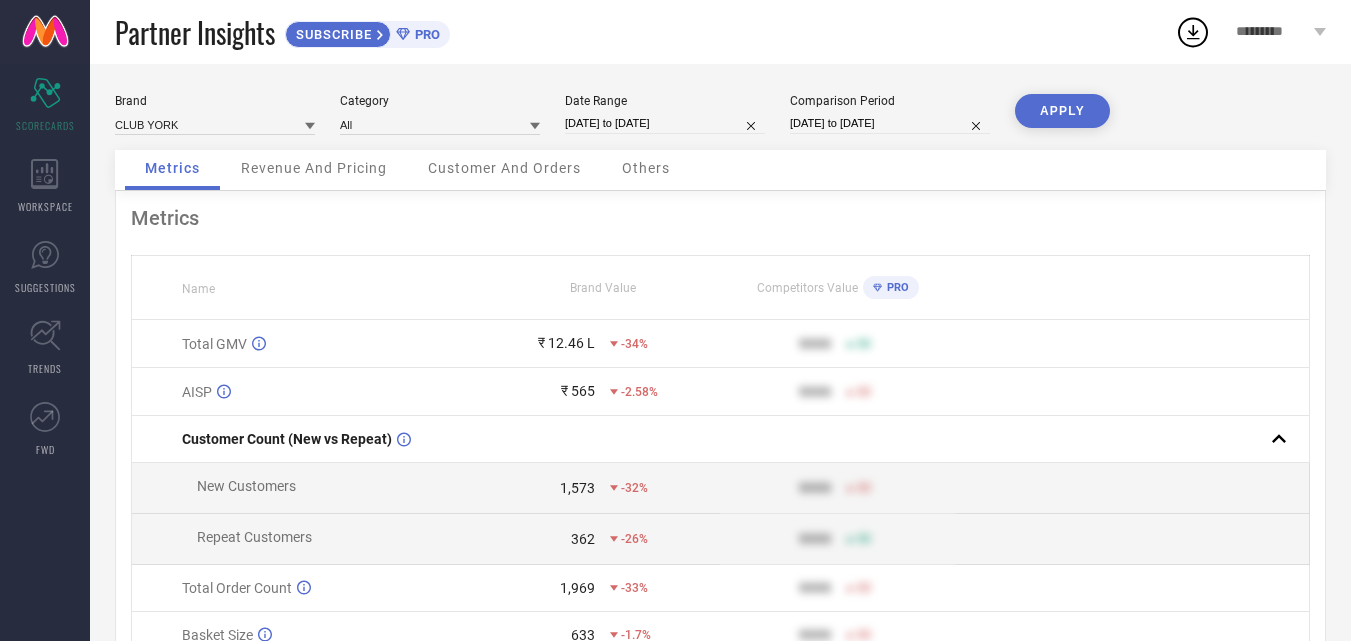 click on "APPLY" at bounding box center [1062, 111] 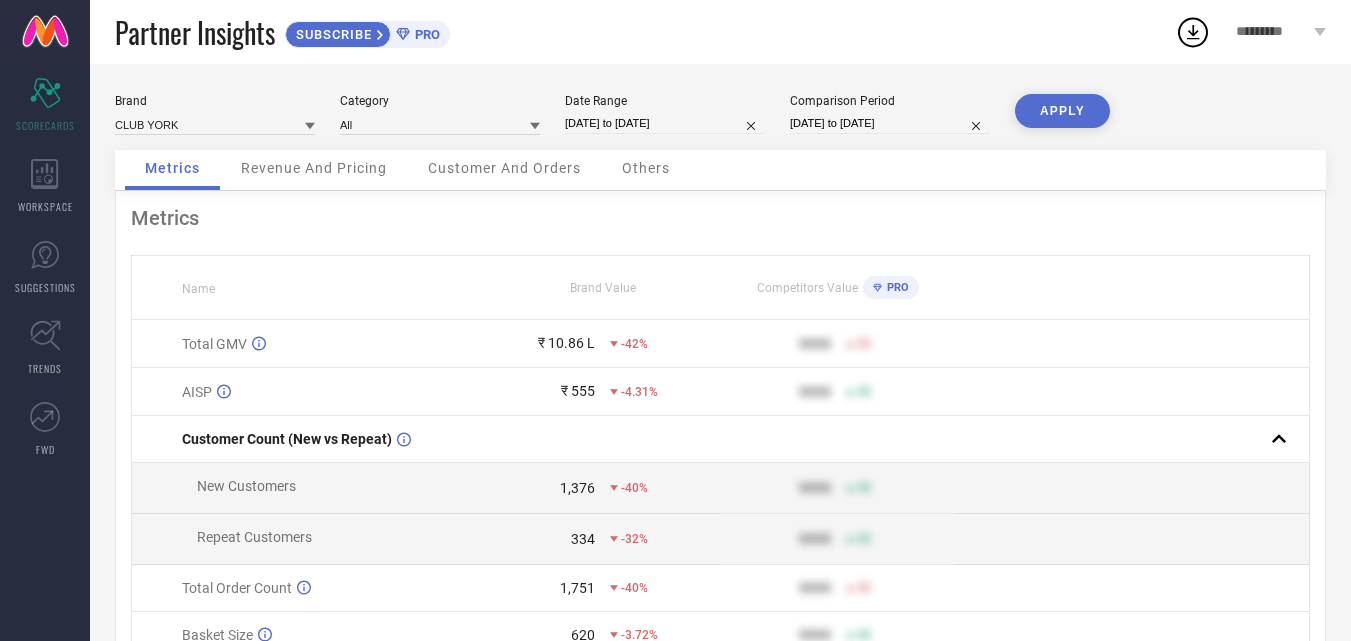 select on "5" 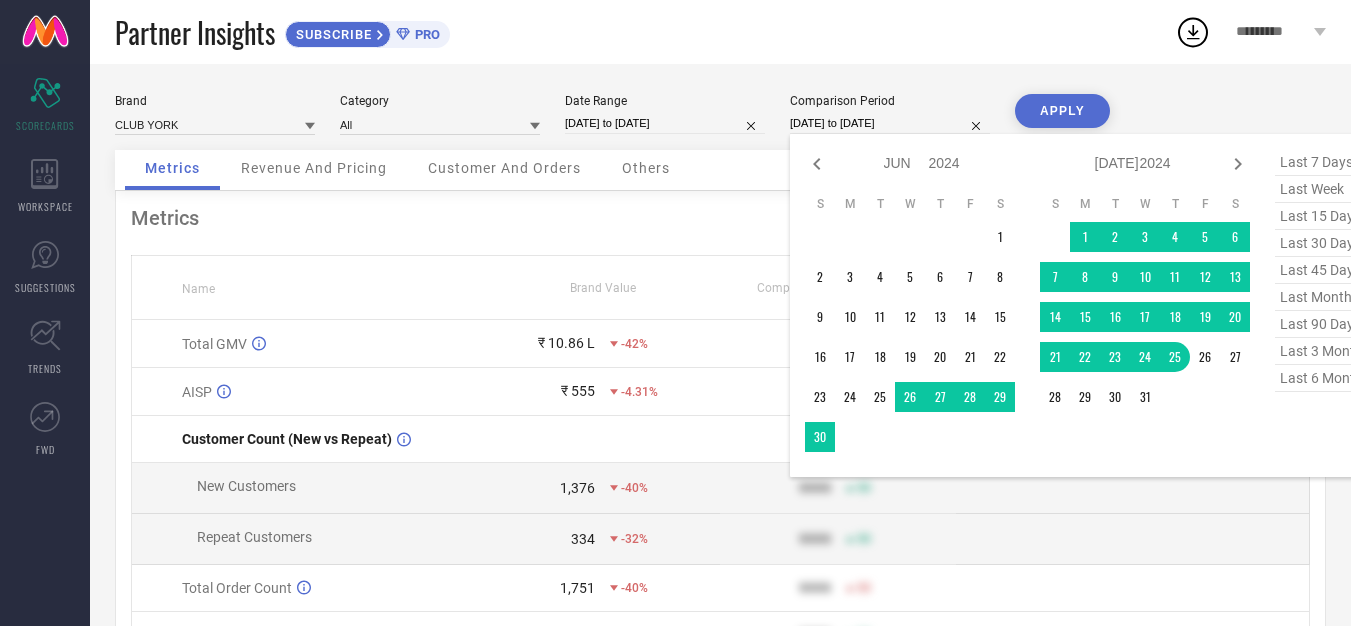 click on "[DATE] to [DATE]" at bounding box center [890, 123] 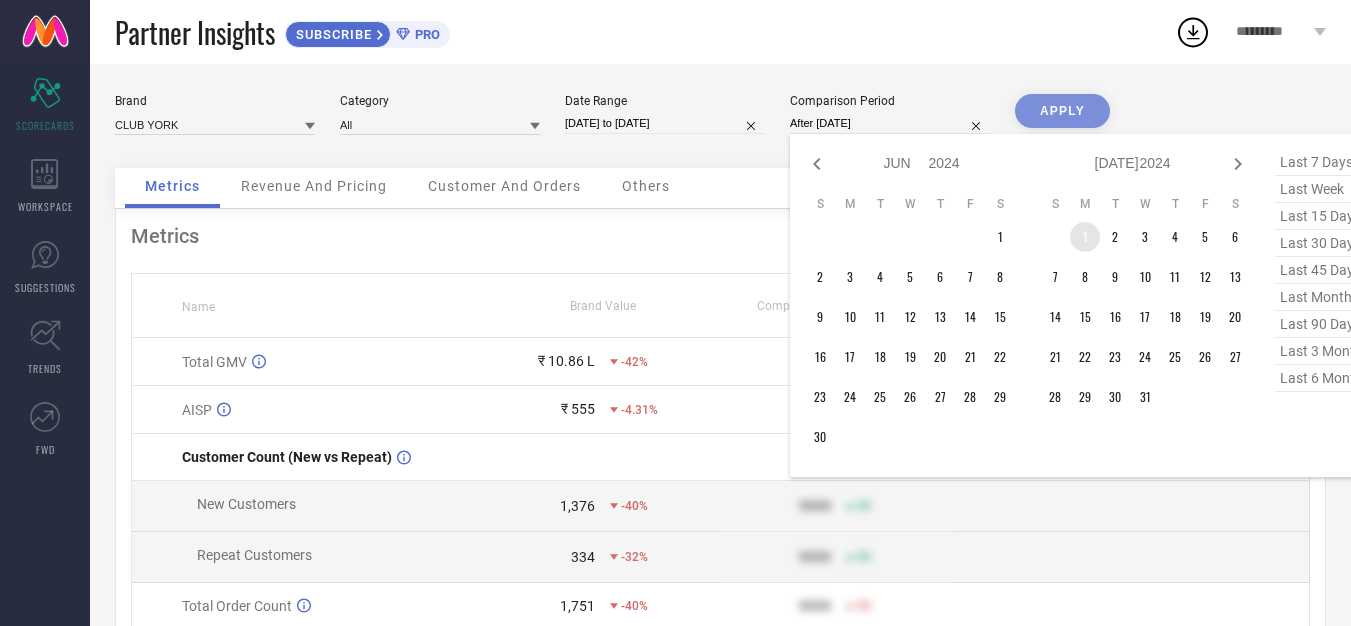 click on "1" at bounding box center [1085, 237] 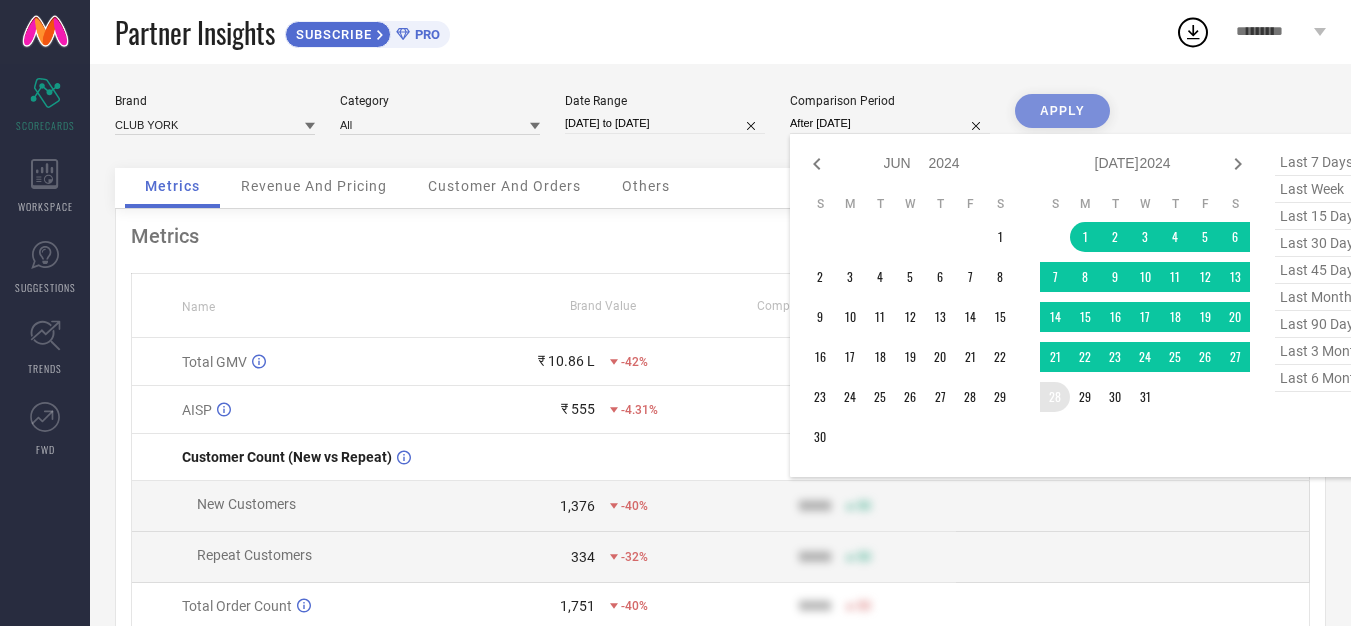 type on "[DATE] to [DATE]" 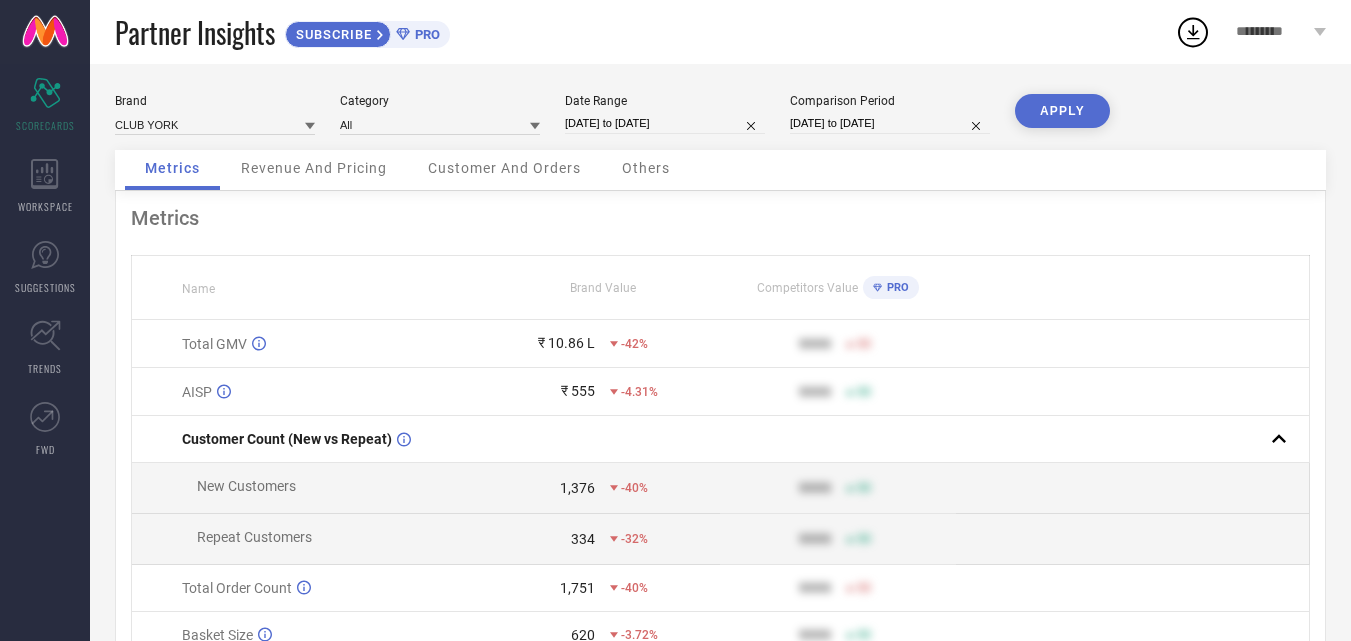 click on "APPLY" at bounding box center (1062, 111) 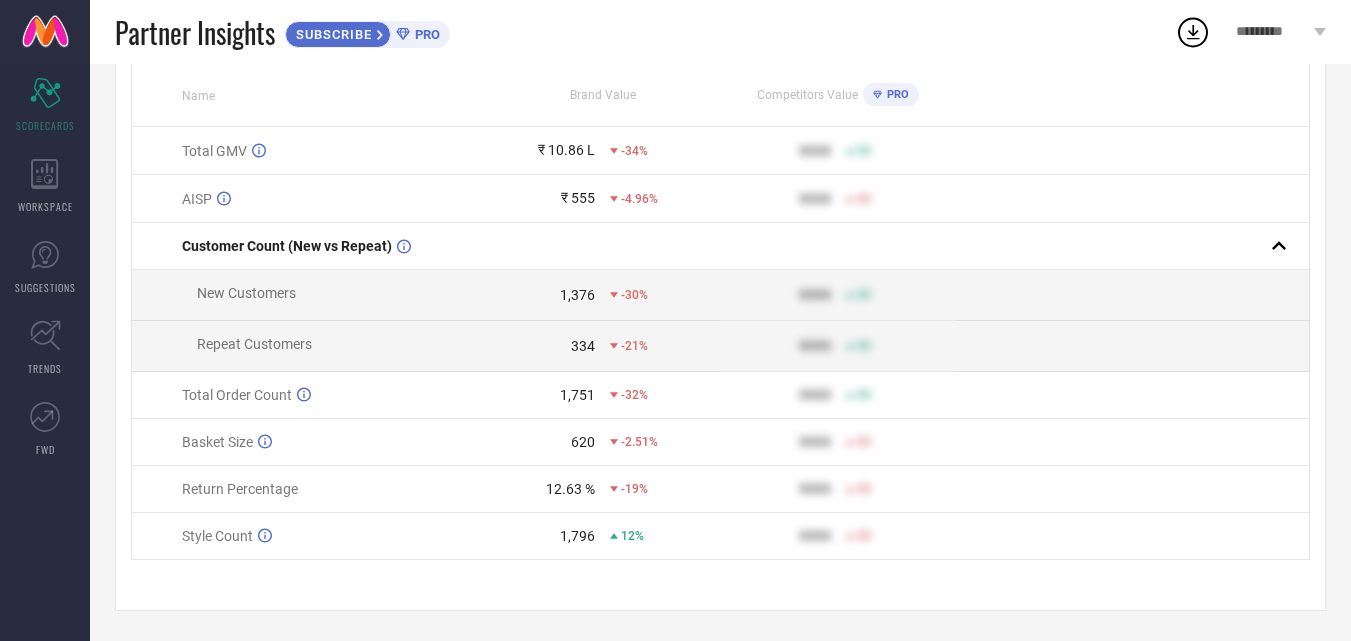 scroll, scrollTop: 0, scrollLeft: 0, axis: both 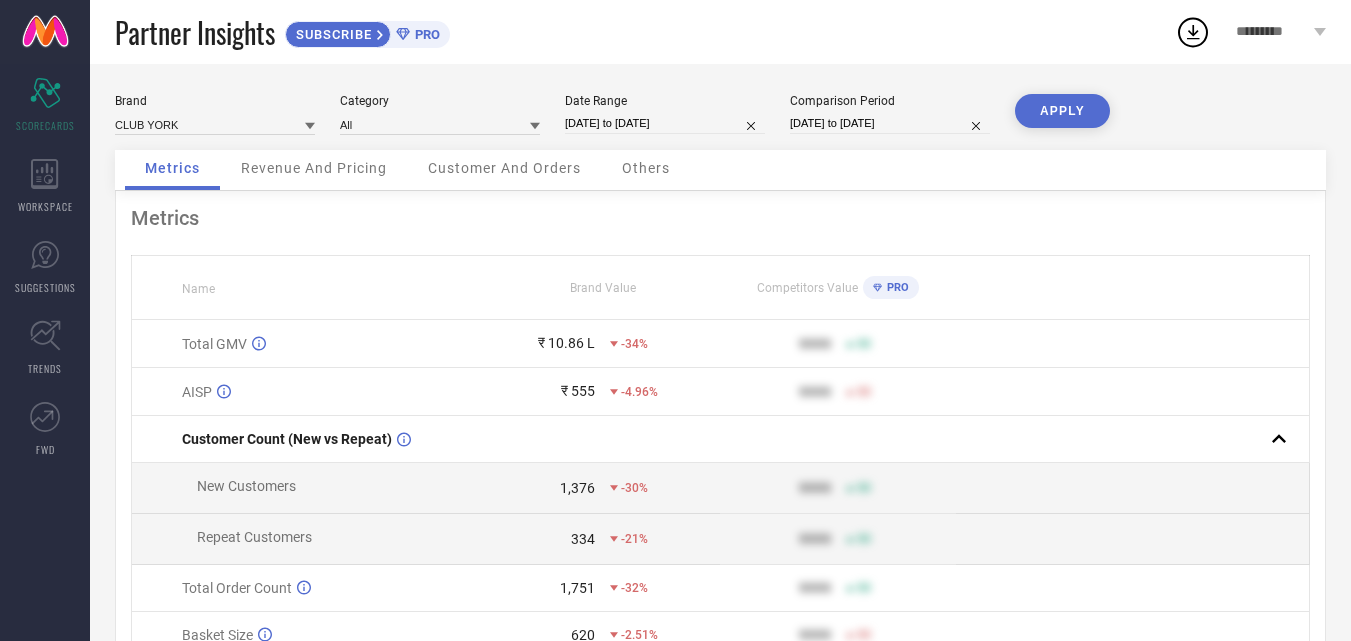 click on "Revenue And Pricing" at bounding box center [314, 168] 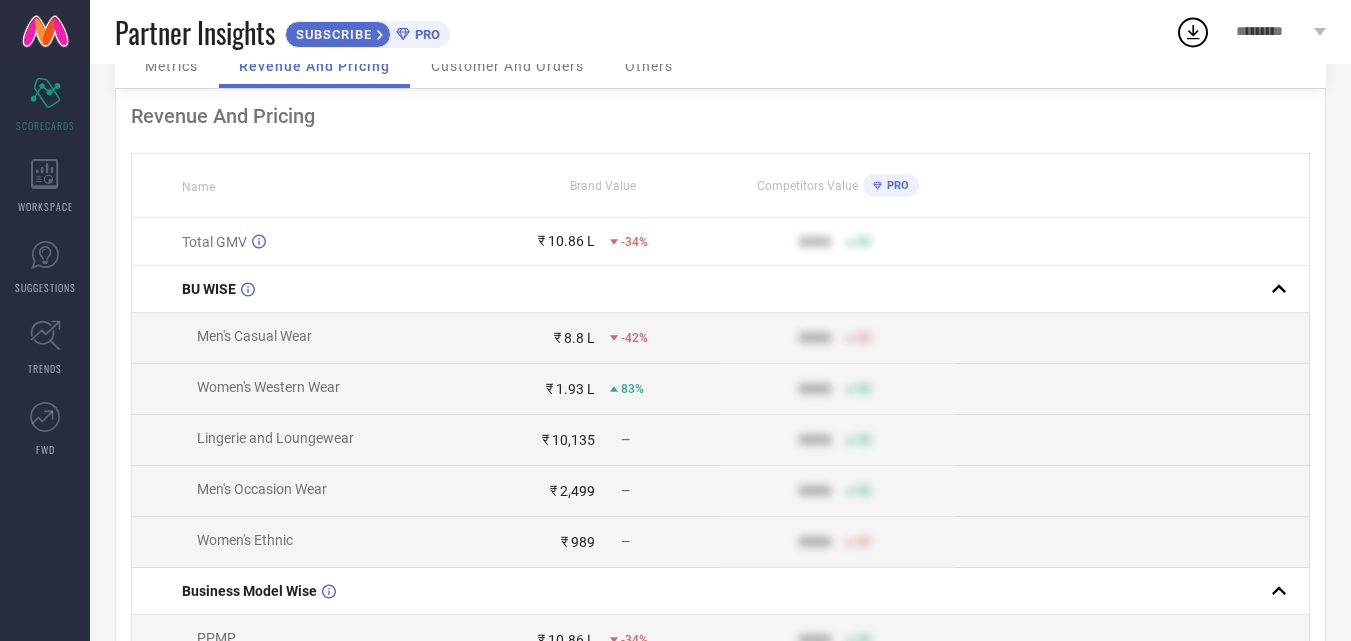 scroll, scrollTop: 109, scrollLeft: 0, axis: vertical 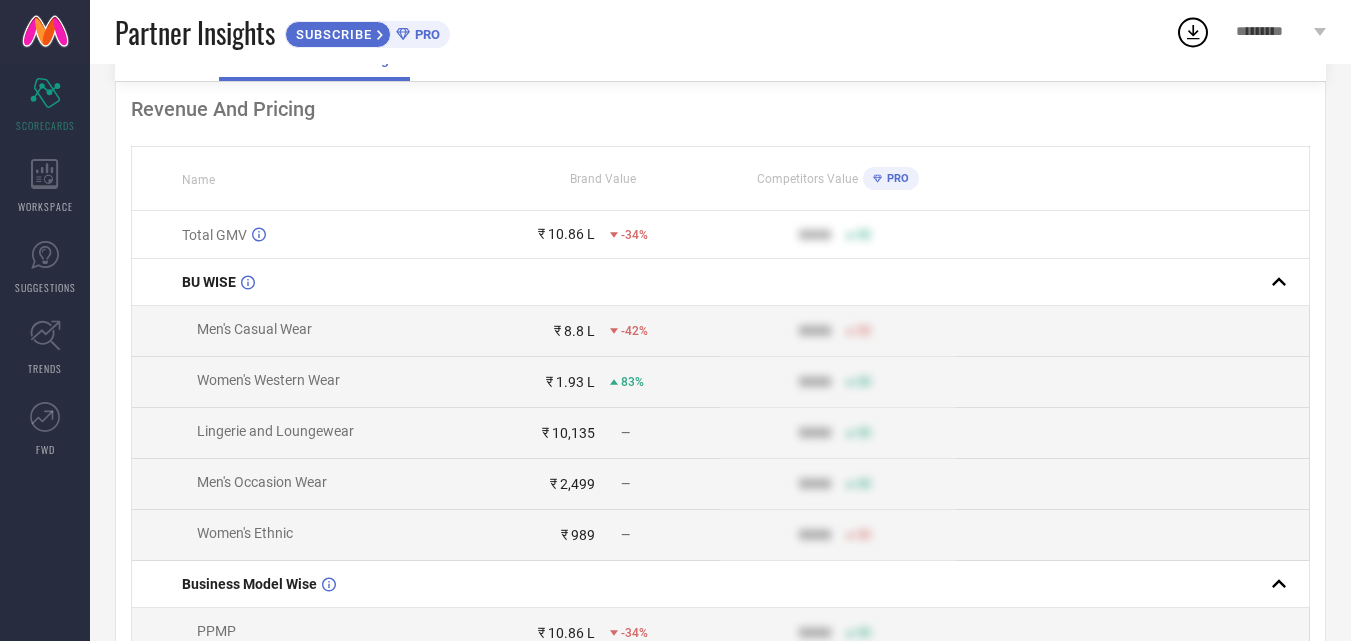 drag, startPoint x: 436, startPoint y: 316, endPoint x: 419, endPoint y: 311, distance: 17.720045 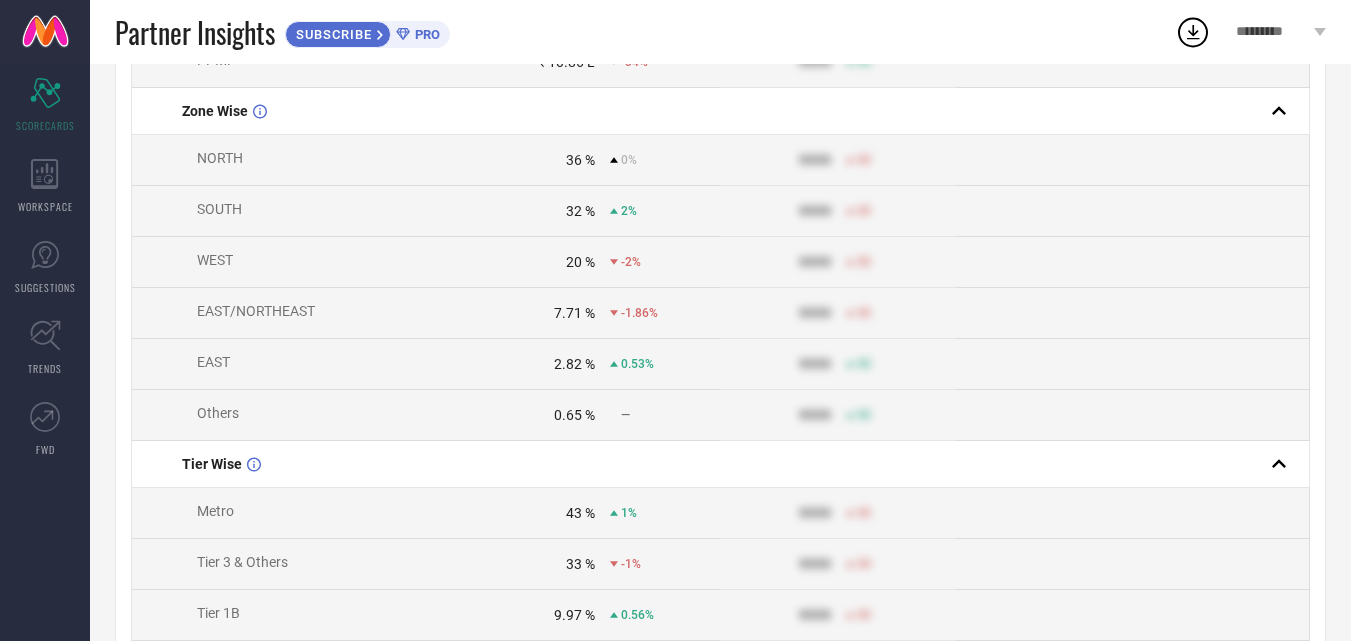 scroll, scrollTop: 677, scrollLeft: 0, axis: vertical 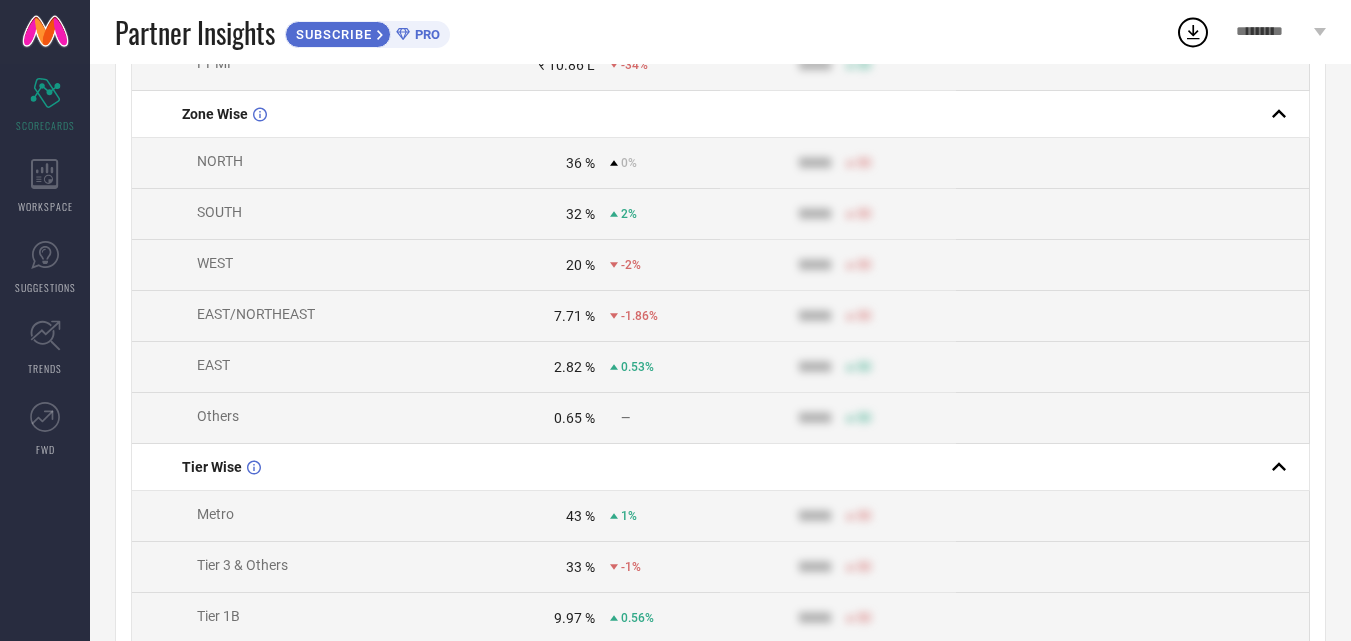 click on "EAST/NORTHEAST" at bounding box center [308, 316] 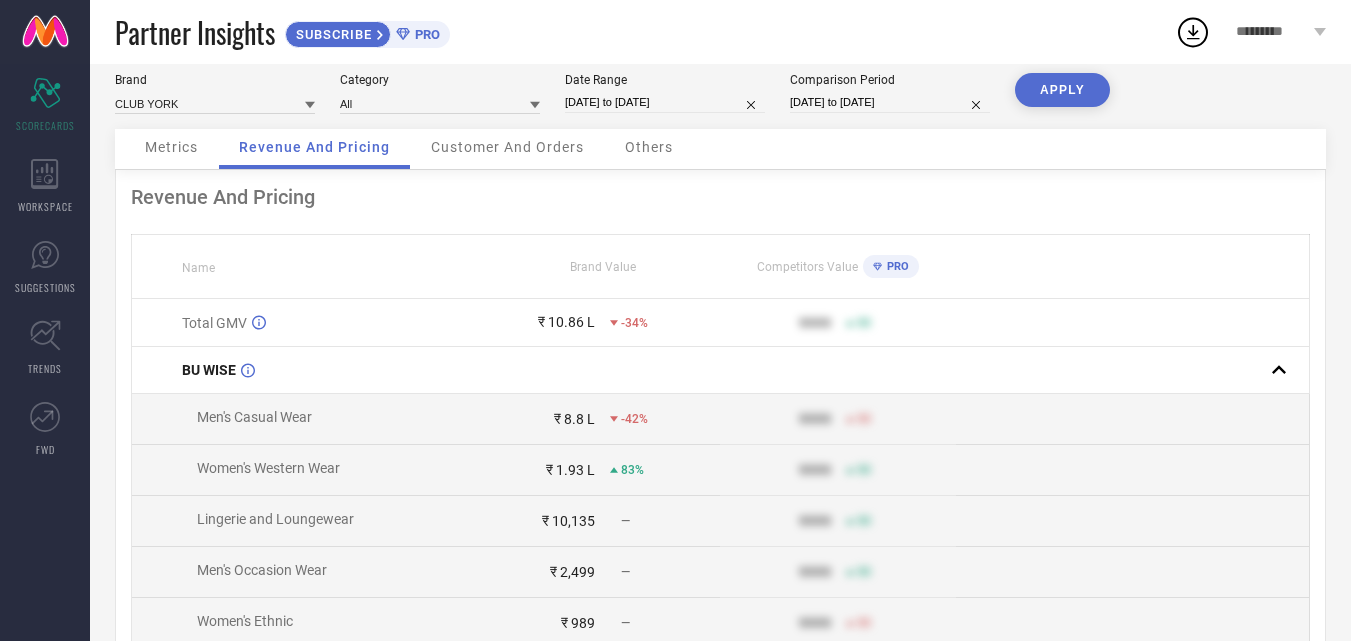 scroll, scrollTop: 0, scrollLeft: 0, axis: both 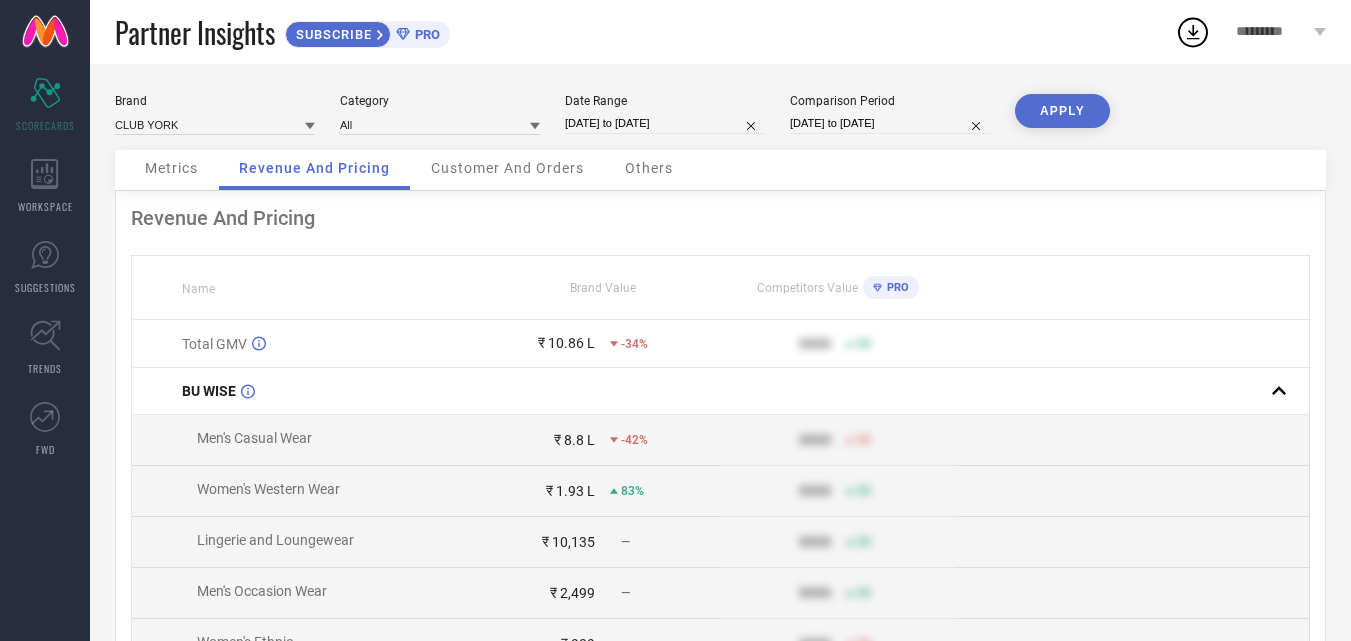 click on "Customer And Orders" at bounding box center (507, 168) 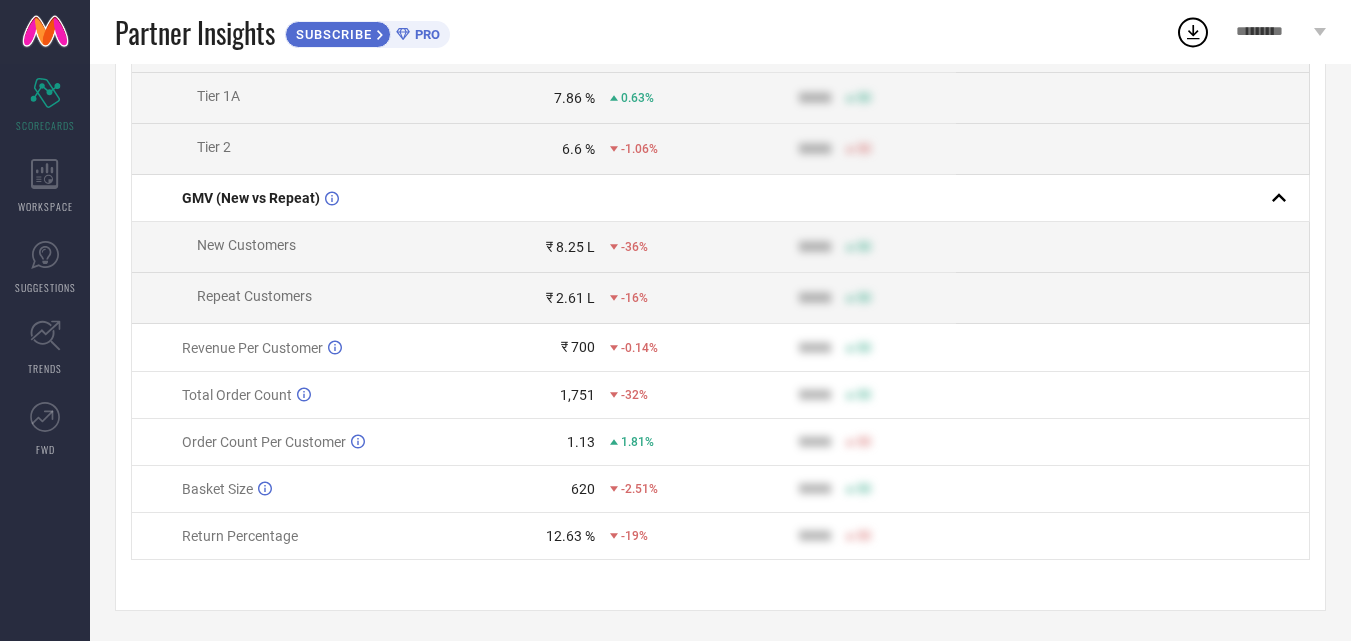 scroll, scrollTop: 0, scrollLeft: 0, axis: both 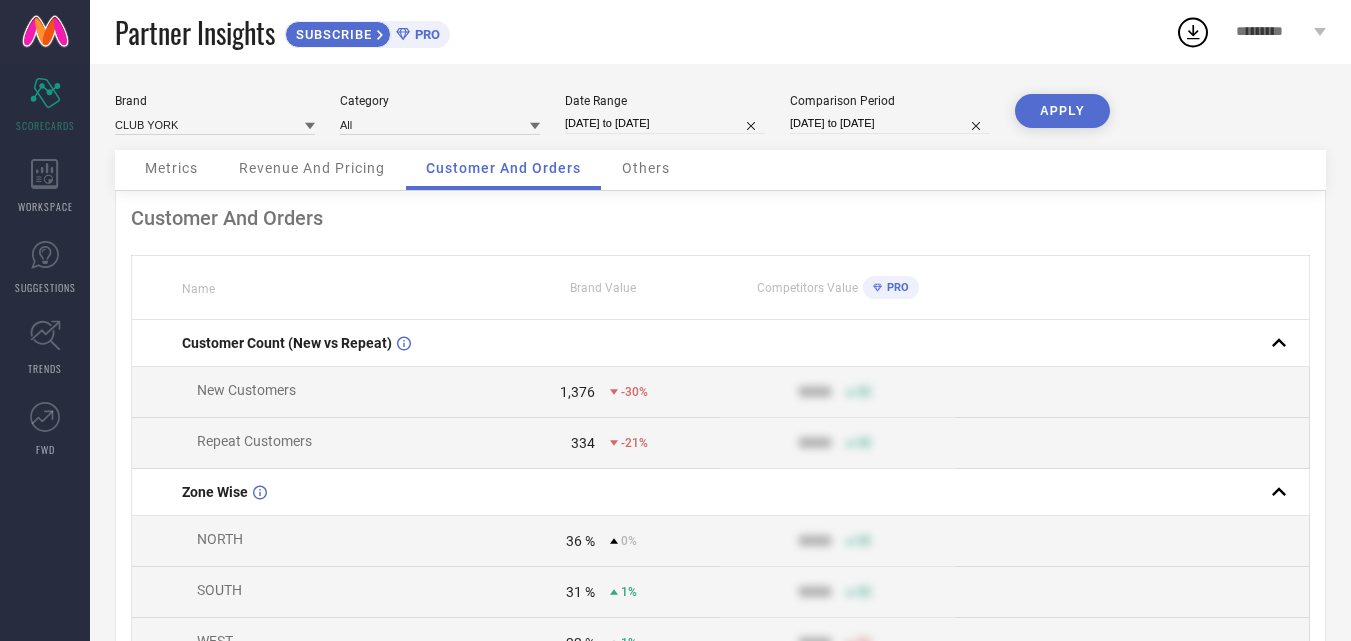 click on "Others" at bounding box center (646, 168) 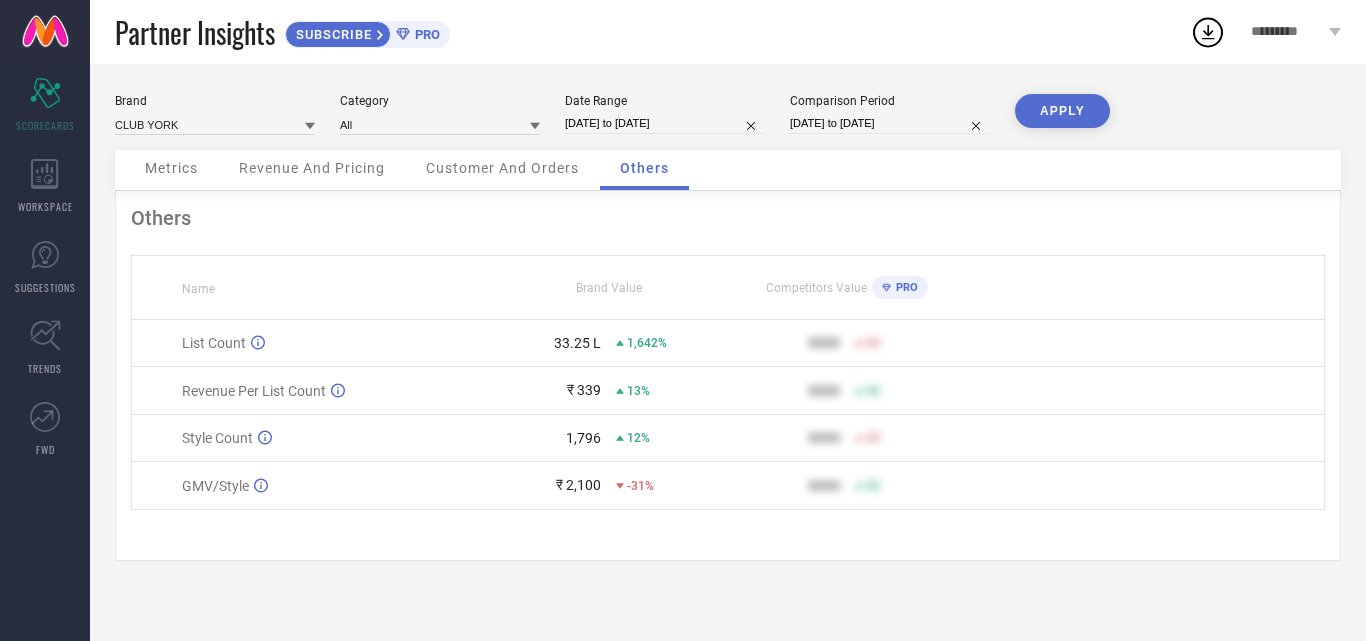 click on "Customer And Orders" at bounding box center (502, 168) 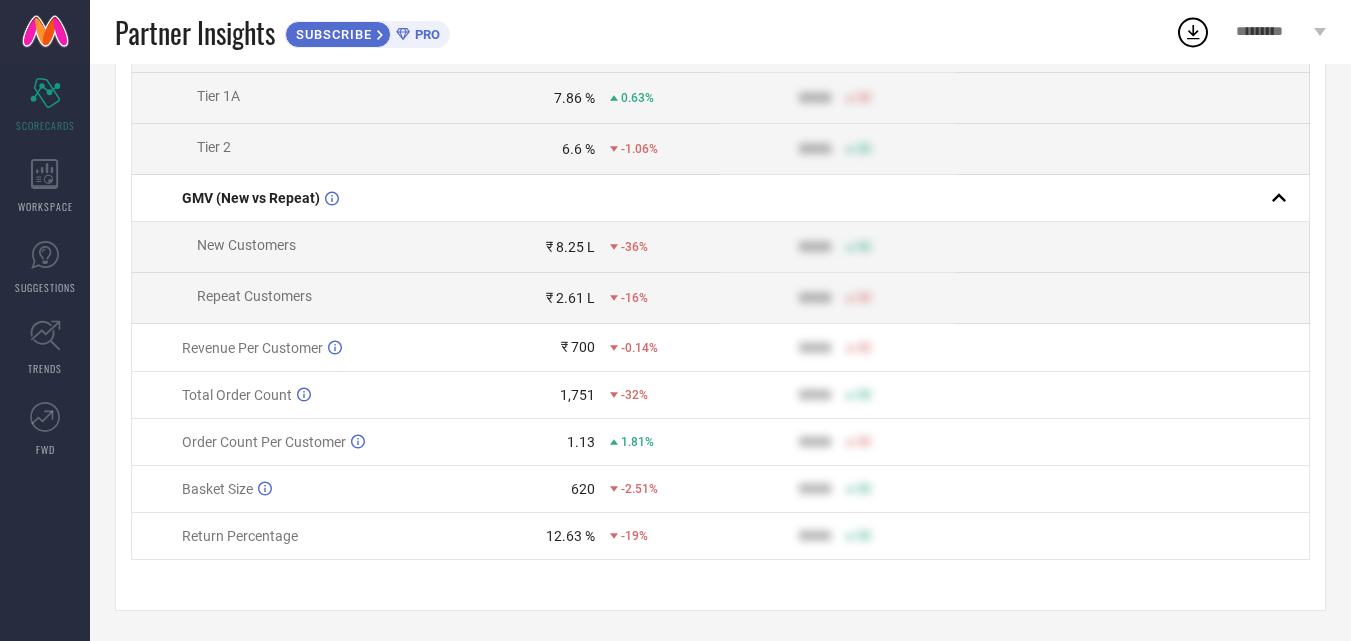 scroll, scrollTop: 0, scrollLeft: 0, axis: both 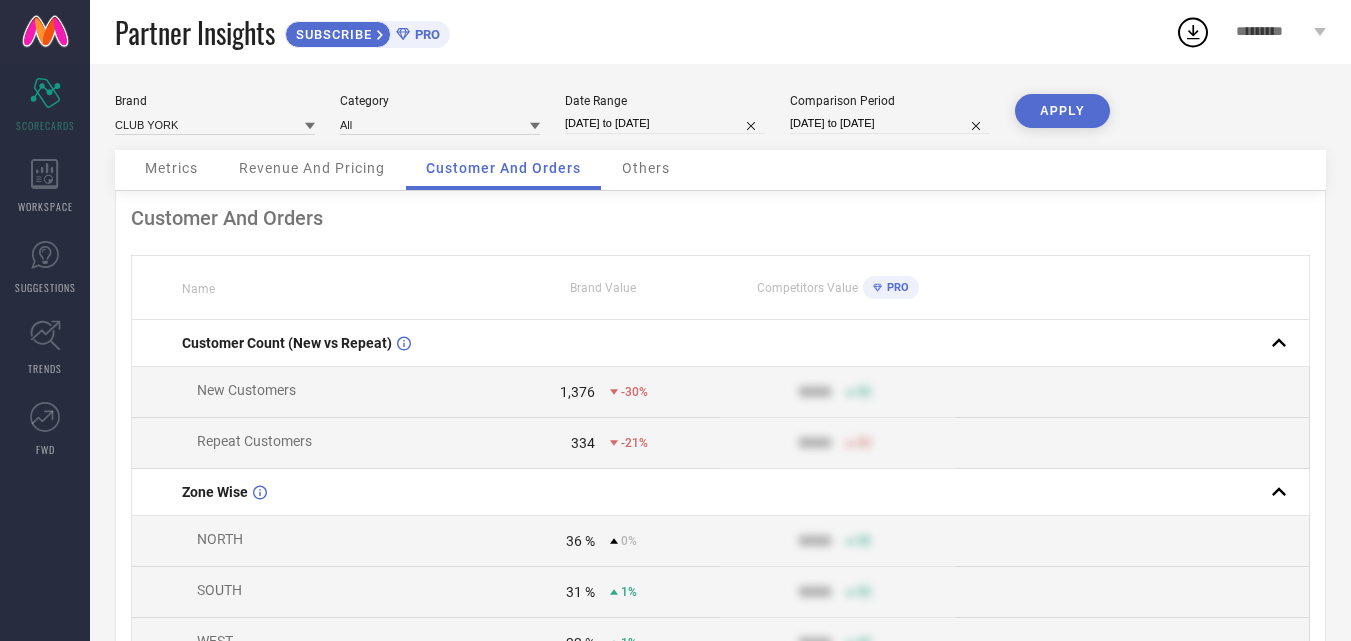 click on "Metrics" at bounding box center (171, 168) 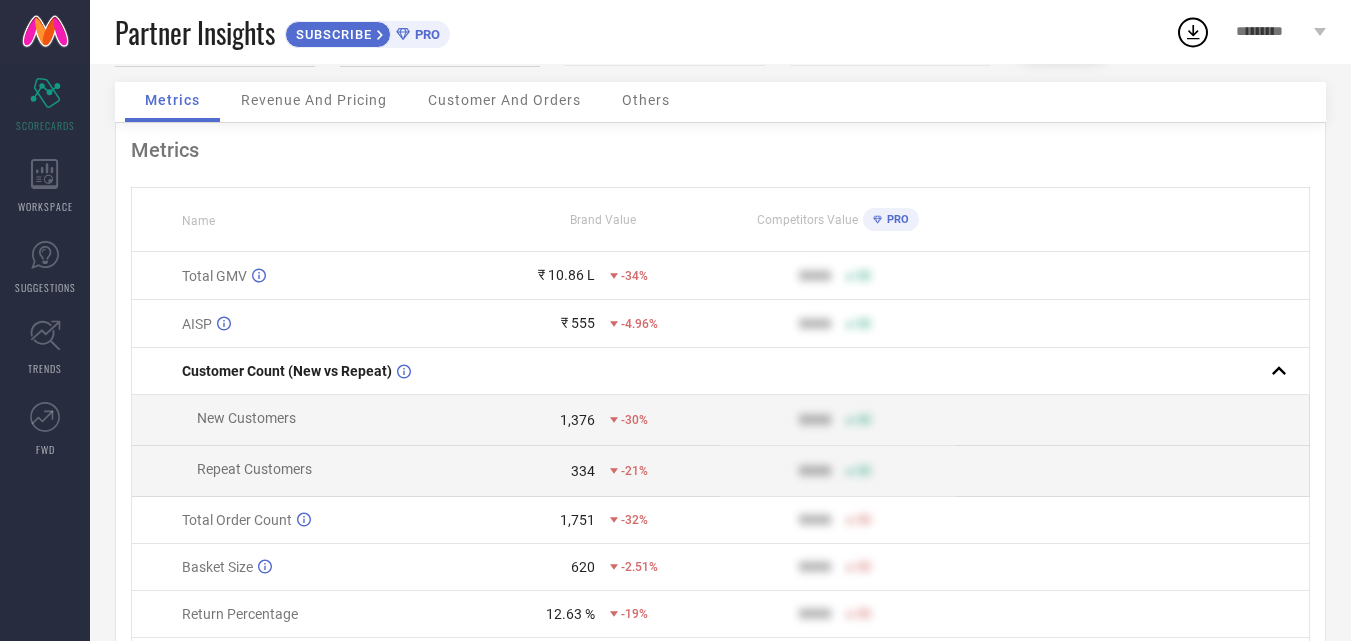 scroll, scrollTop: 0, scrollLeft: 0, axis: both 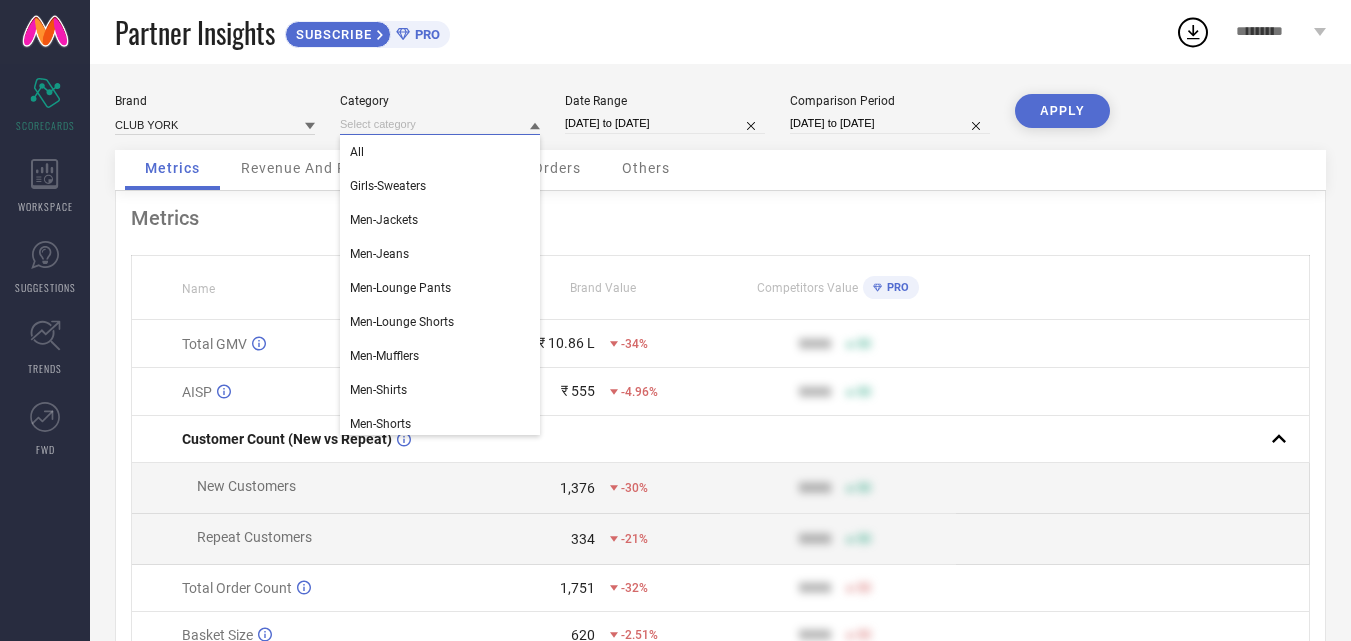 click at bounding box center (440, 124) 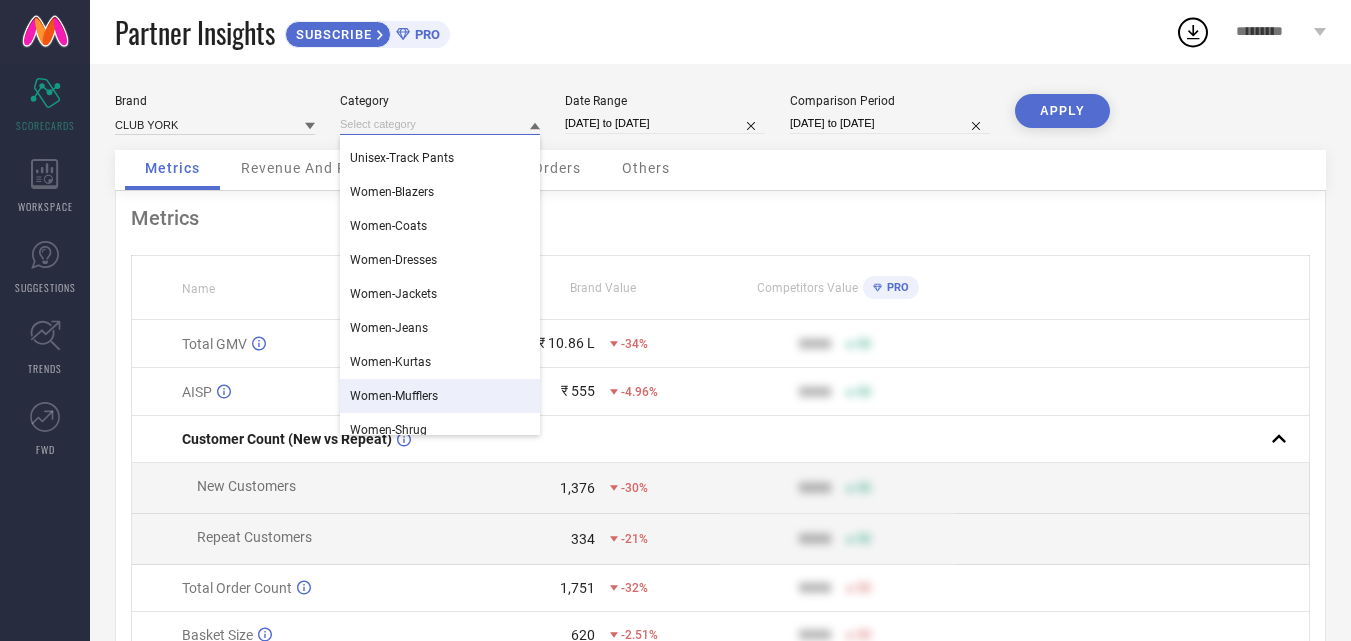 scroll, scrollTop: 607, scrollLeft: 0, axis: vertical 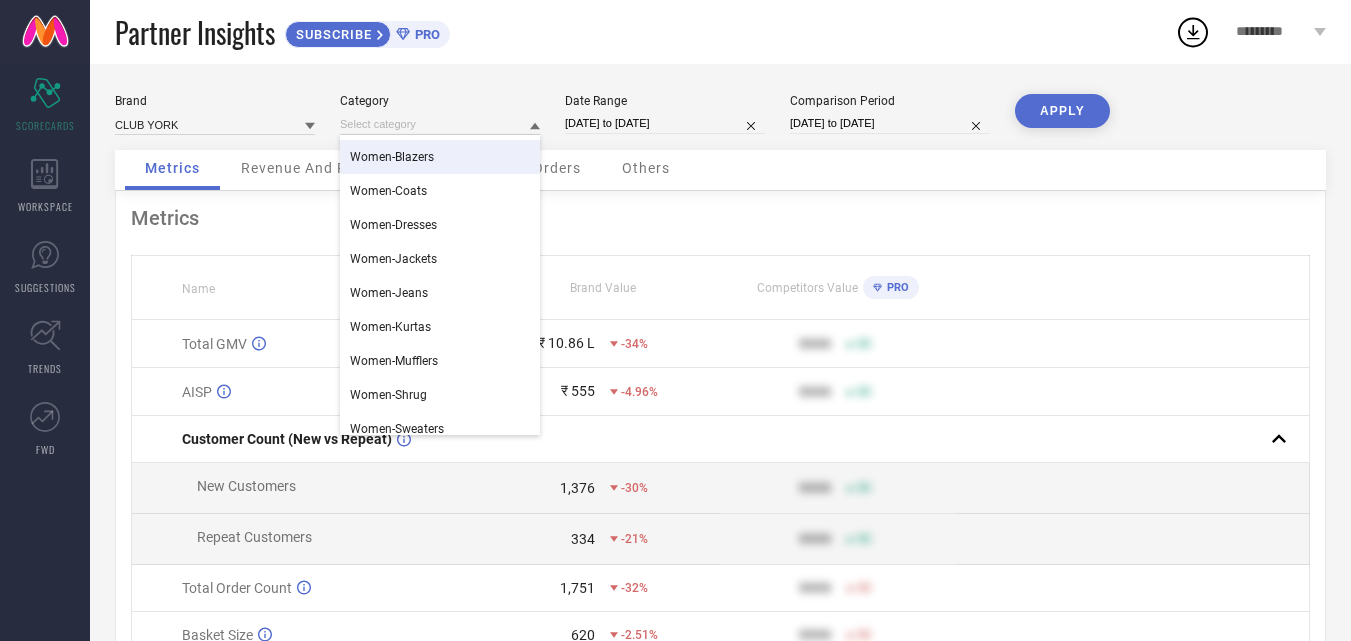 click on "Category" at bounding box center (440, 101) 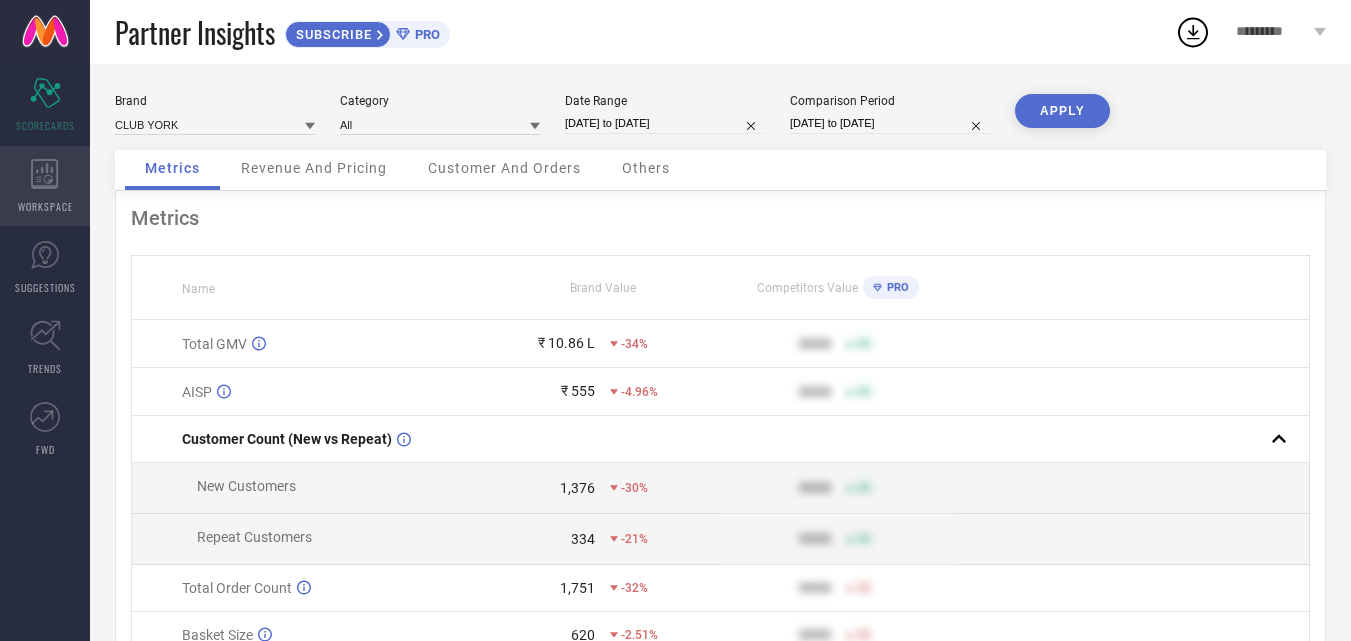 click on "WORKSPACE" at bounding box center [45, 186] 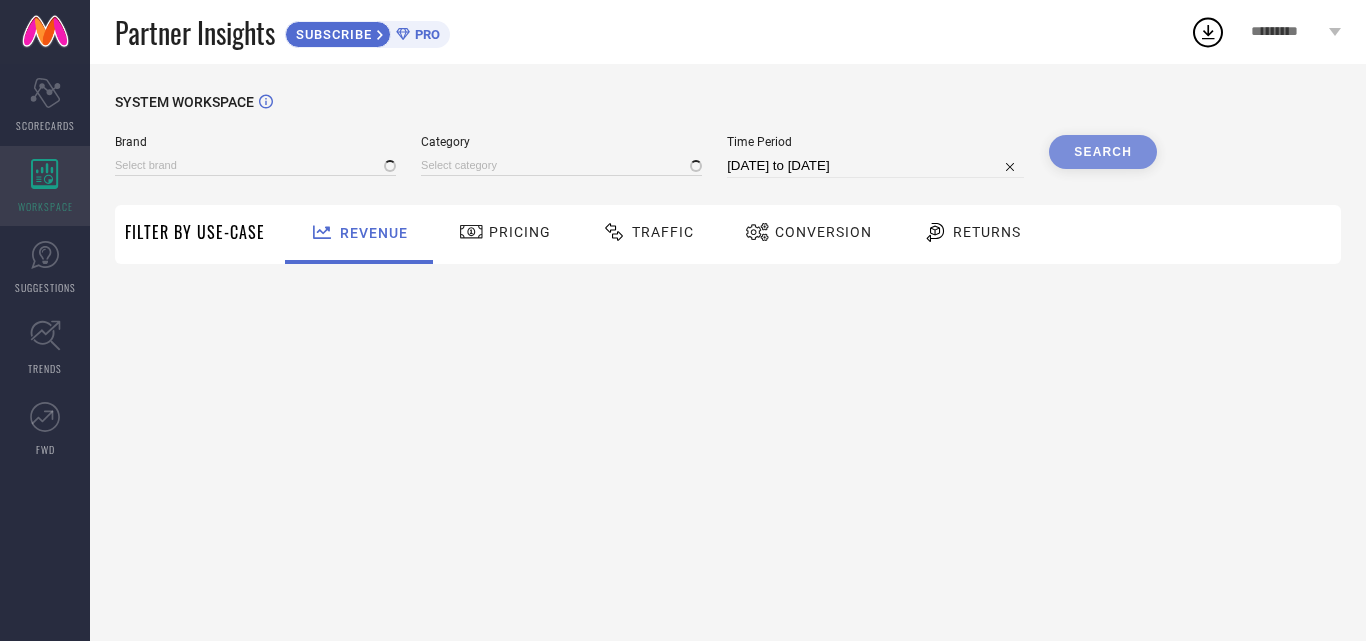 type on "CLUB YORK" 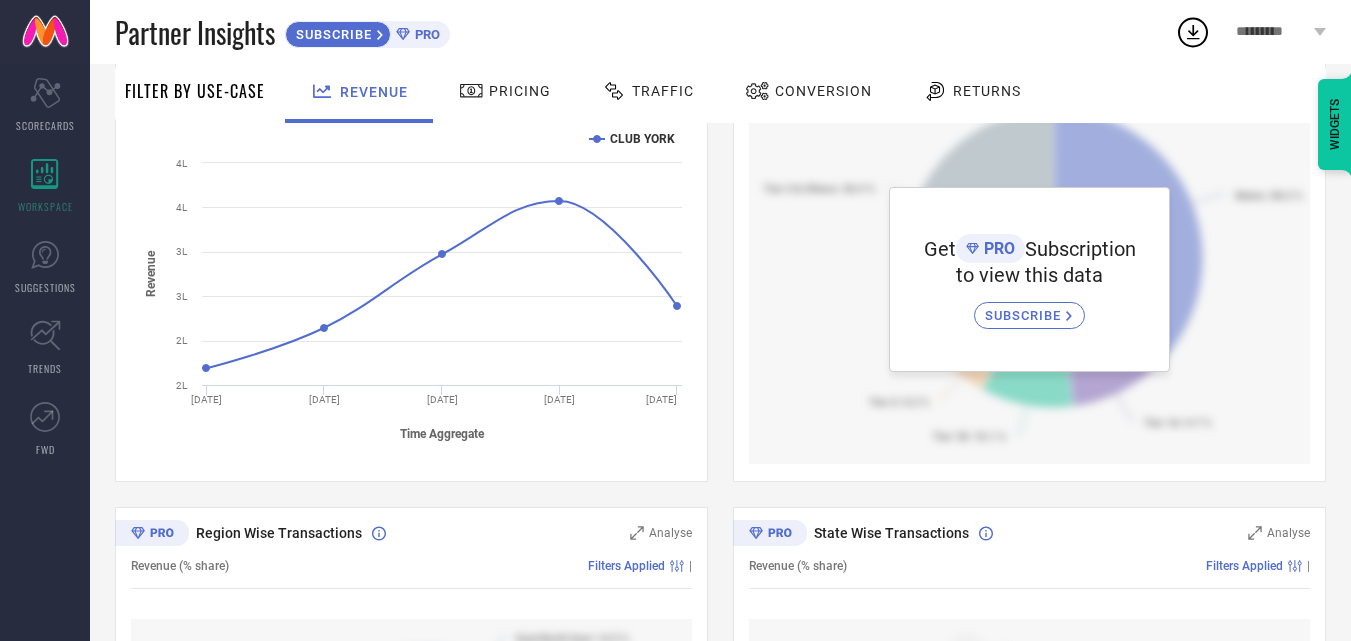 scroll, scrollTop: 327, scrollLeft: 0, axis: vertical 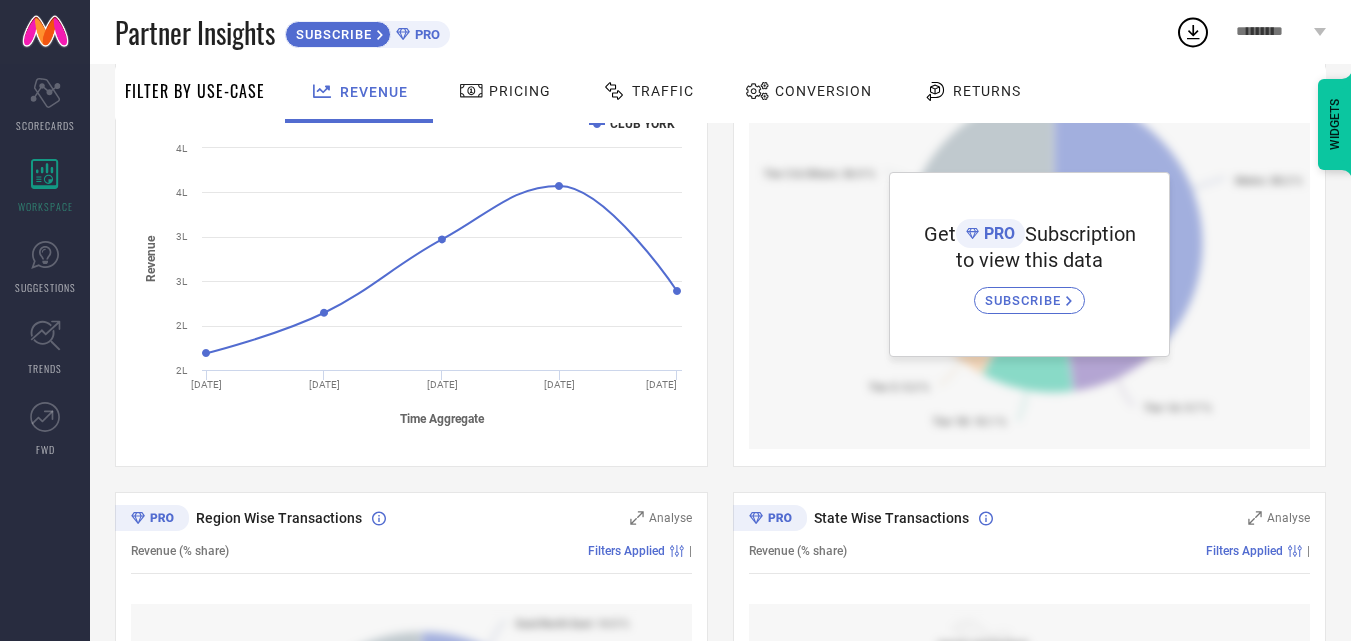 click on "Pricing" at bounding box center [520, 91] 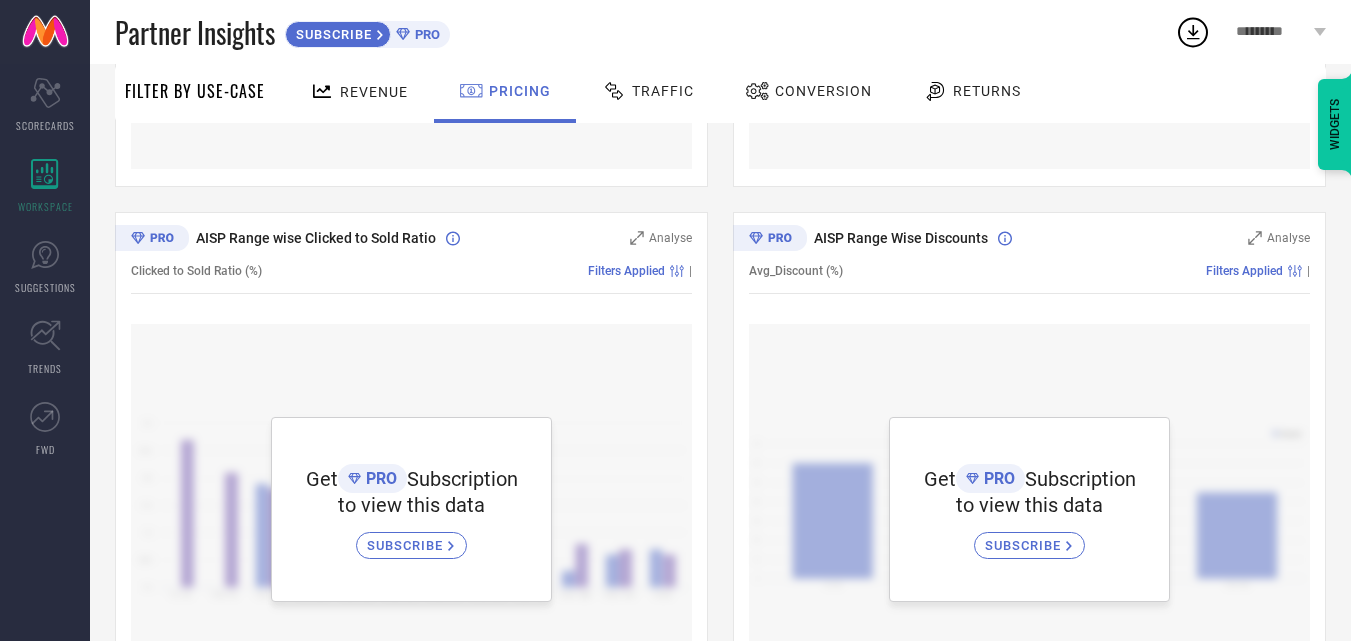 scroll, scrollTop: 0, scrollLeft: 0, axis: both 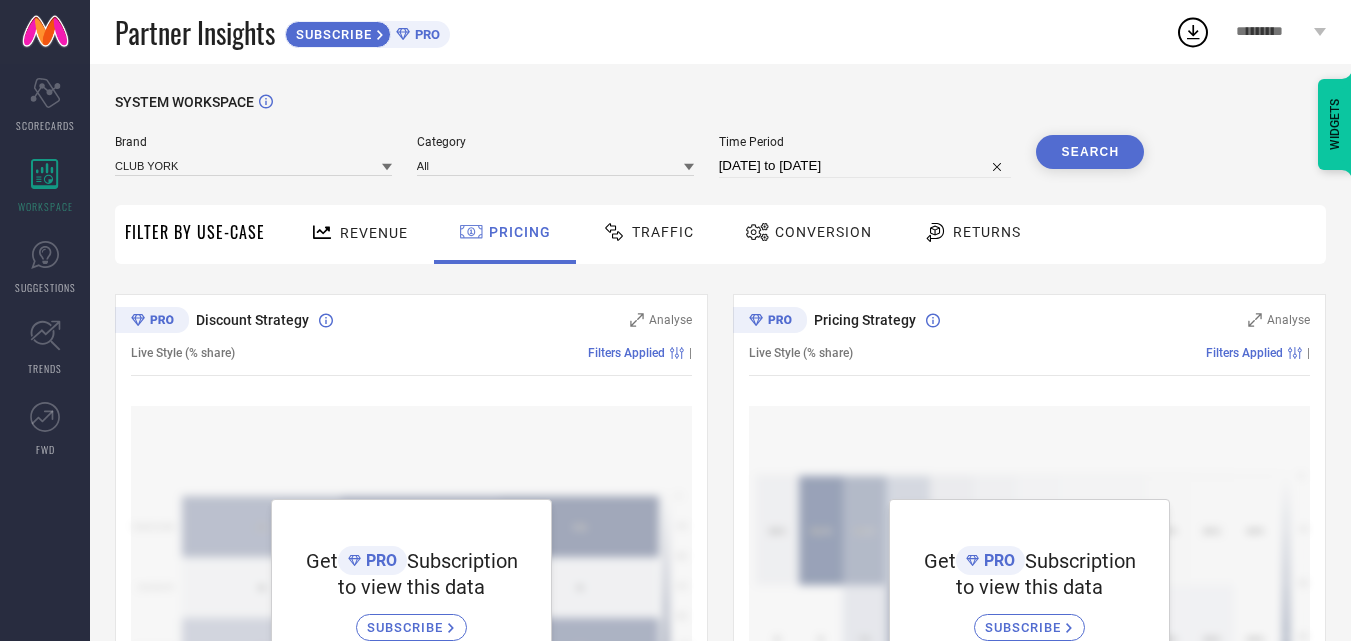 click at bounding box center [617, 232] 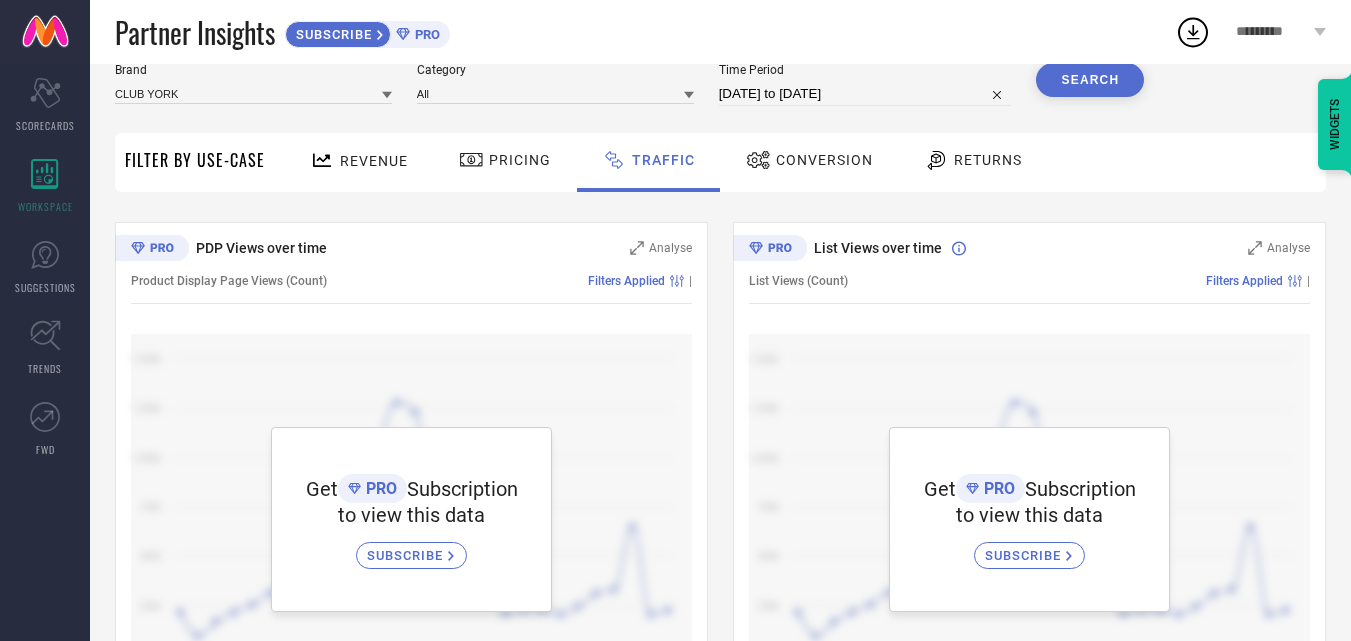 scroll, scrollTop: 62, scrollLeft: 0, axis: vertical 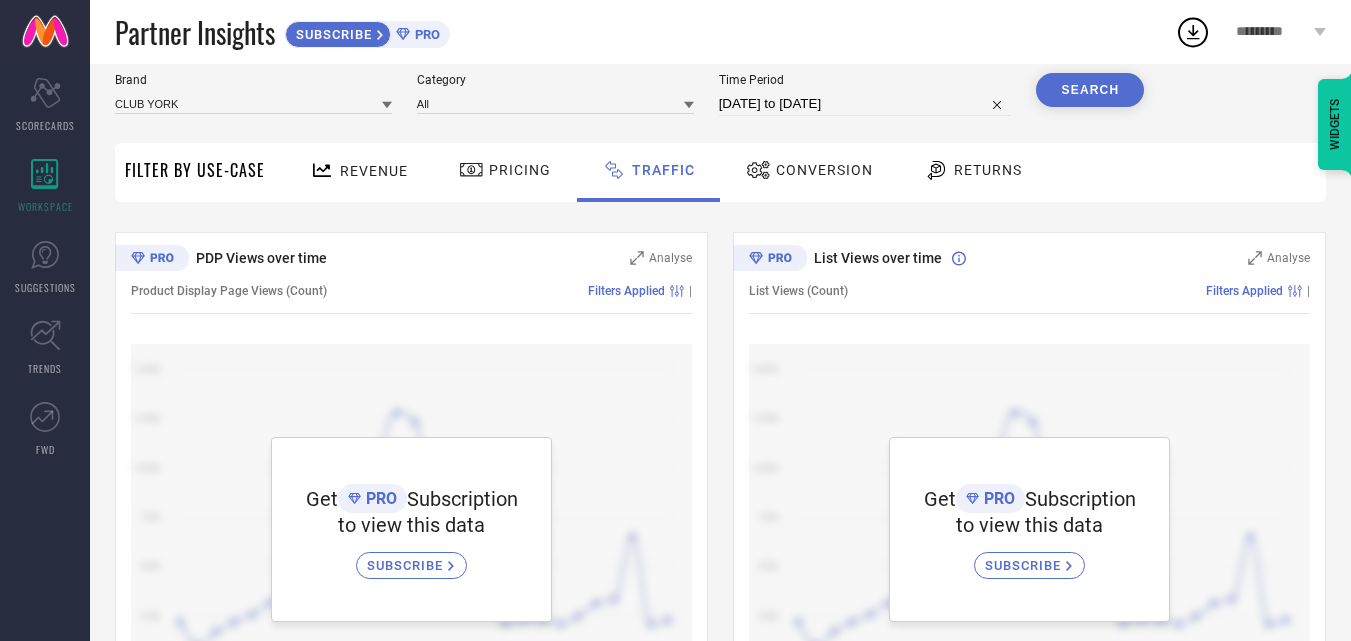 click on "Conversion" at bounding box center [824, 170] 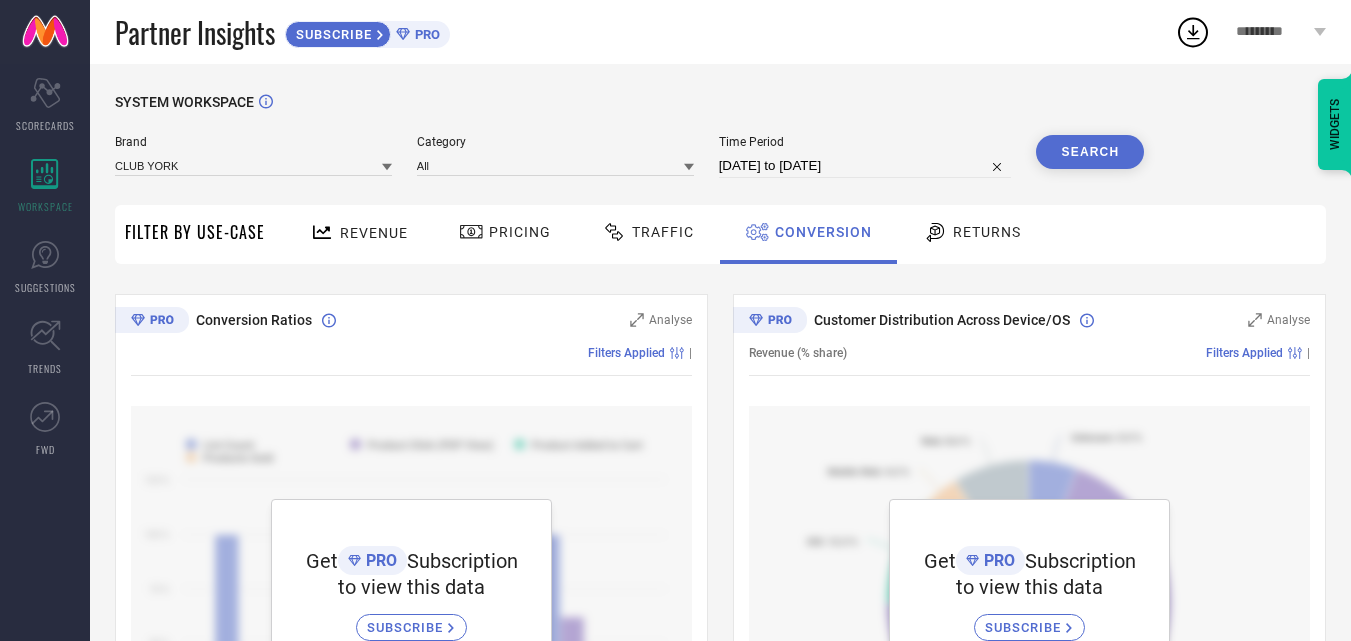 click on "Returns" at bounding box center [972, 232] 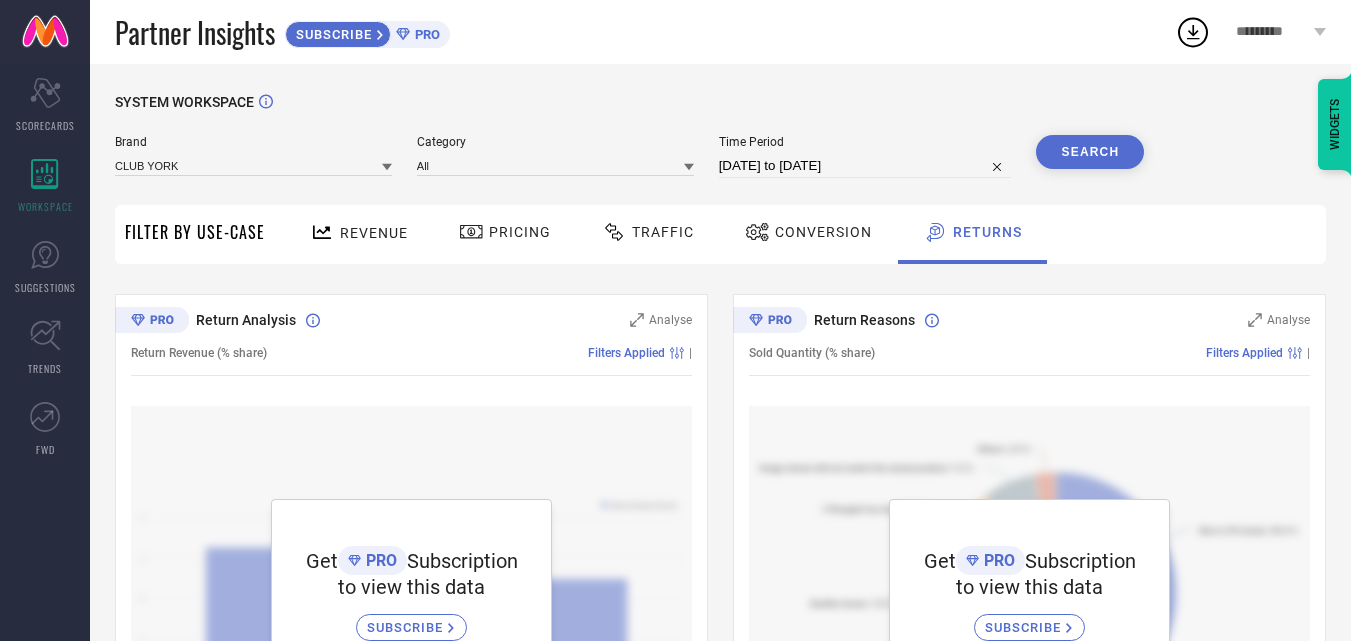 click on "Revenue" at bounding box center (359, 232) 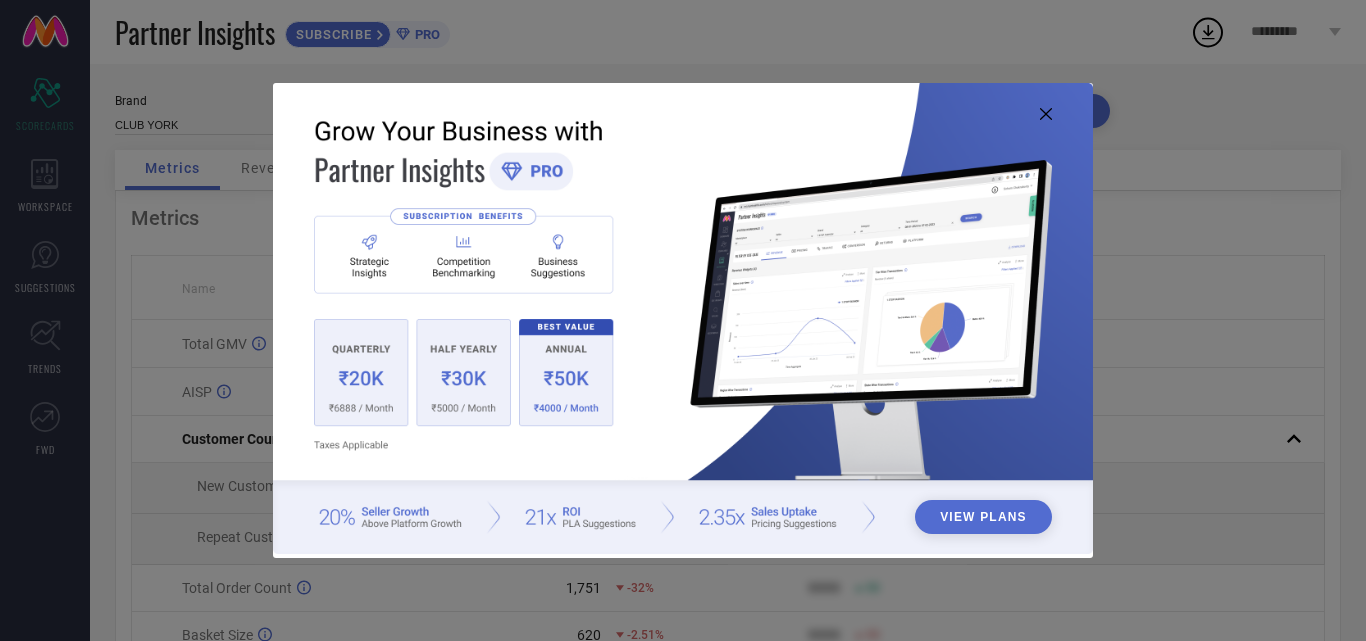 scroll, scrollTop: 0, scrollLeft: 0, axis: both 